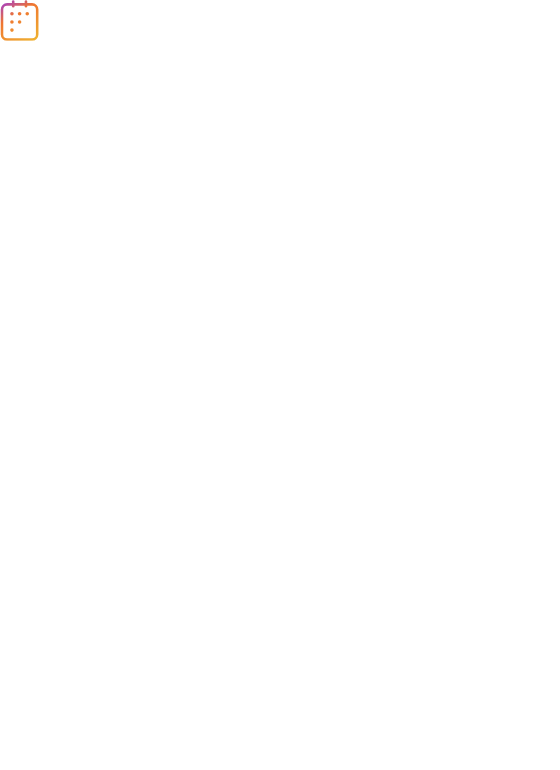 scroll, scrollTop: 0, scrollLeft: 0, axis: both 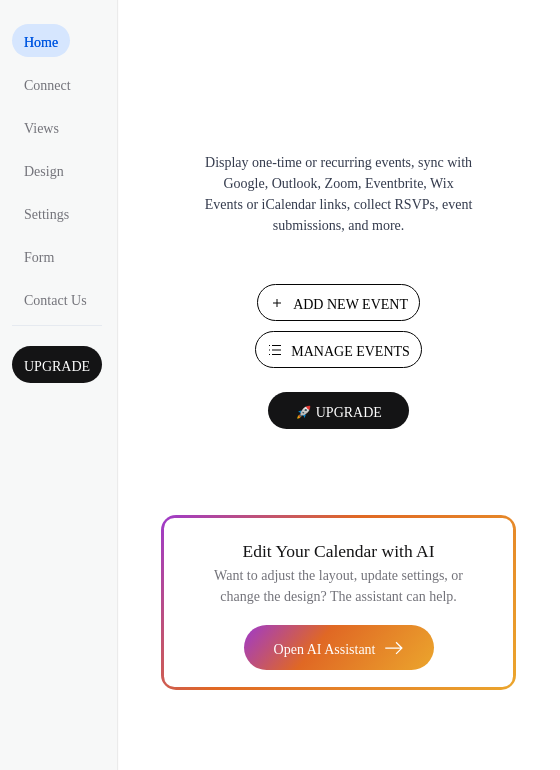 click on "Manage Events" at bounding box center [350, 351] 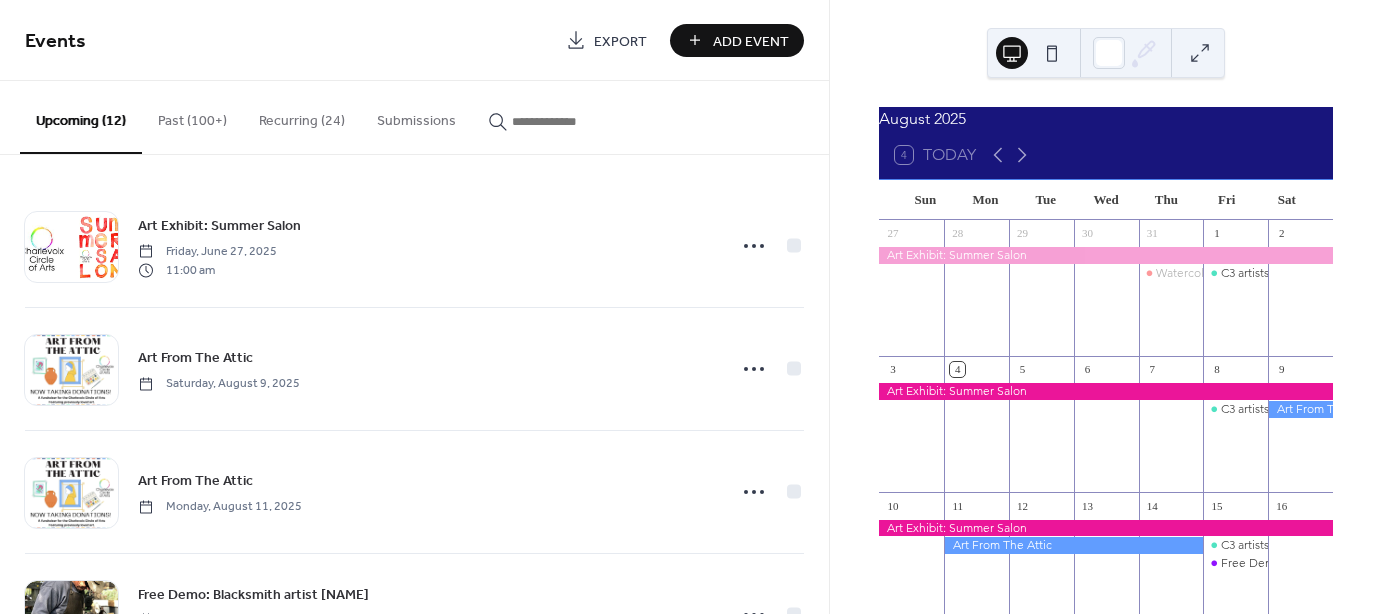 scroll, scrollTop: 0, scrollLeft: 0, axis: both 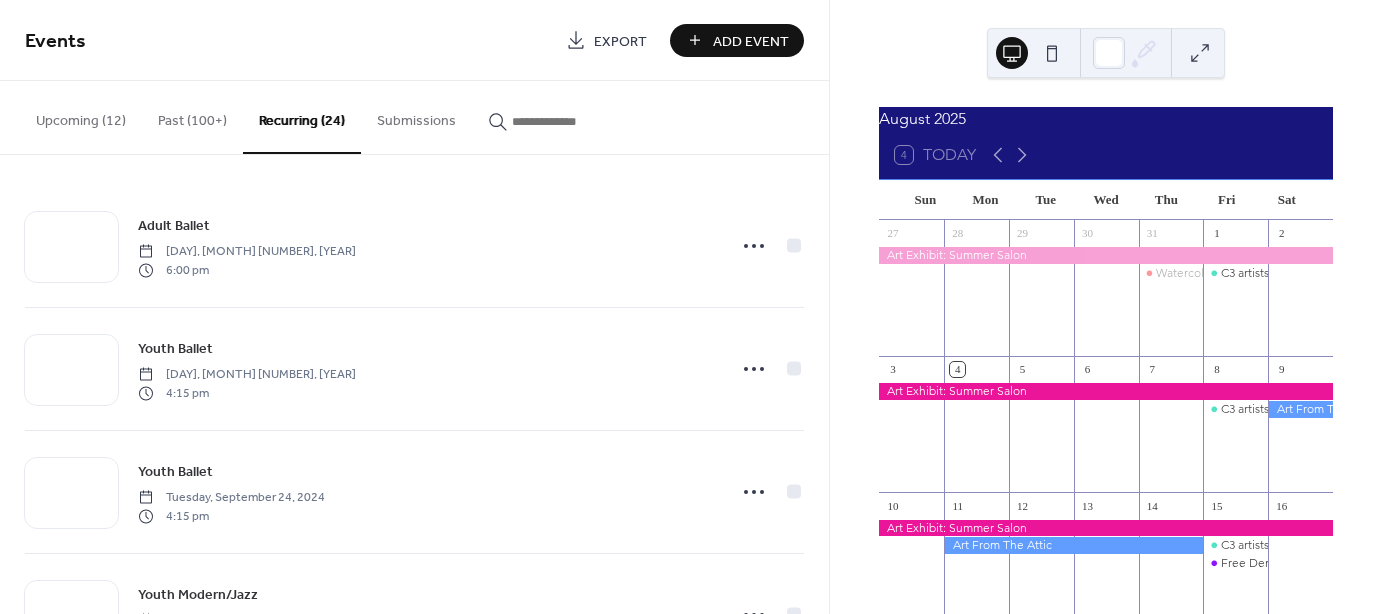 click on "Past (100+)" at bounding box center (192, 116) 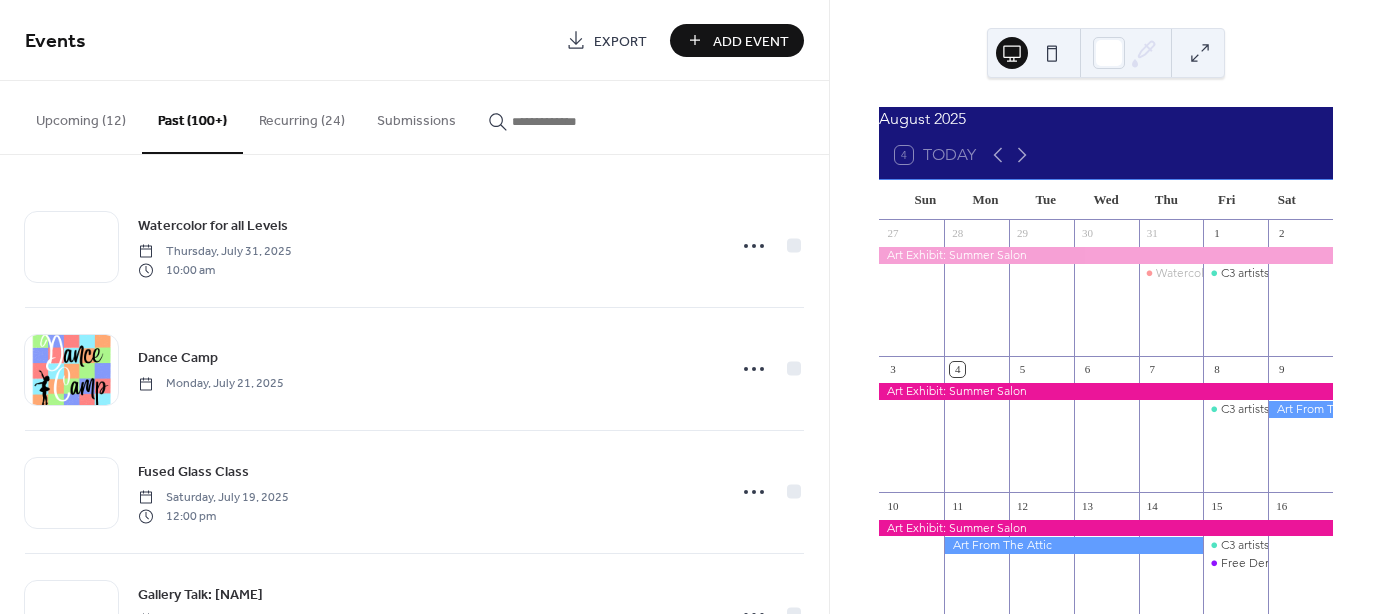 click on "Recurring (24)" at bounding box center (302, 116) 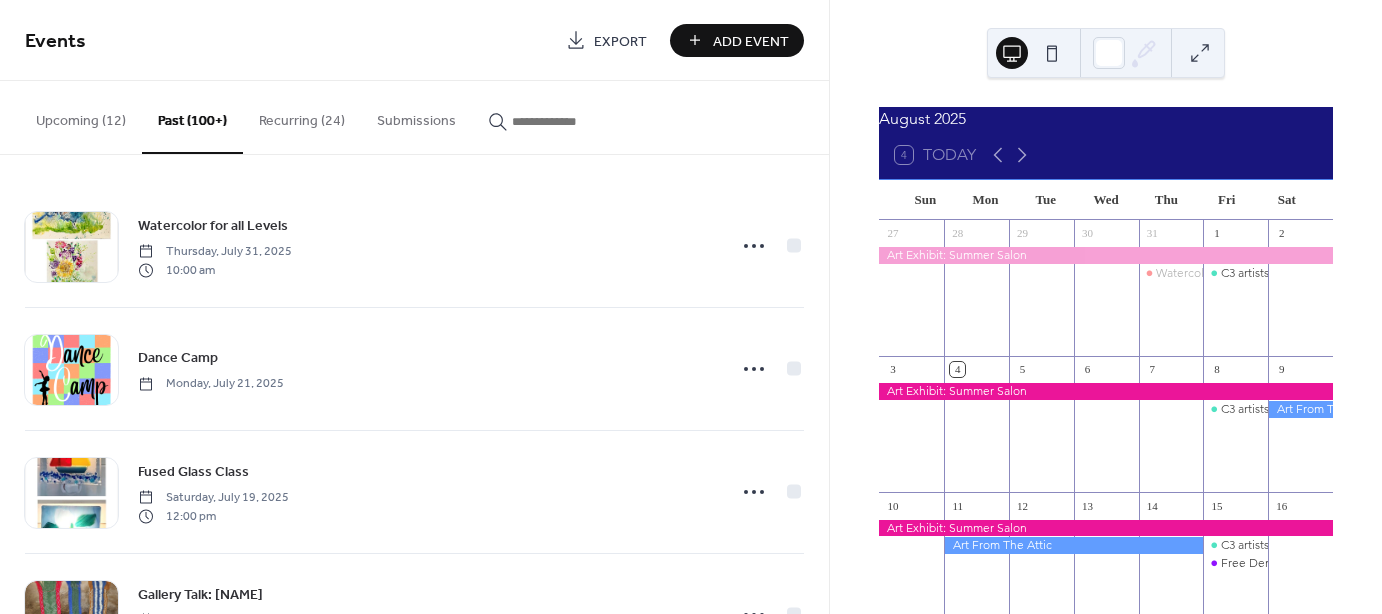 click on "Upcoming (12)" at bounding box center (81, 116) 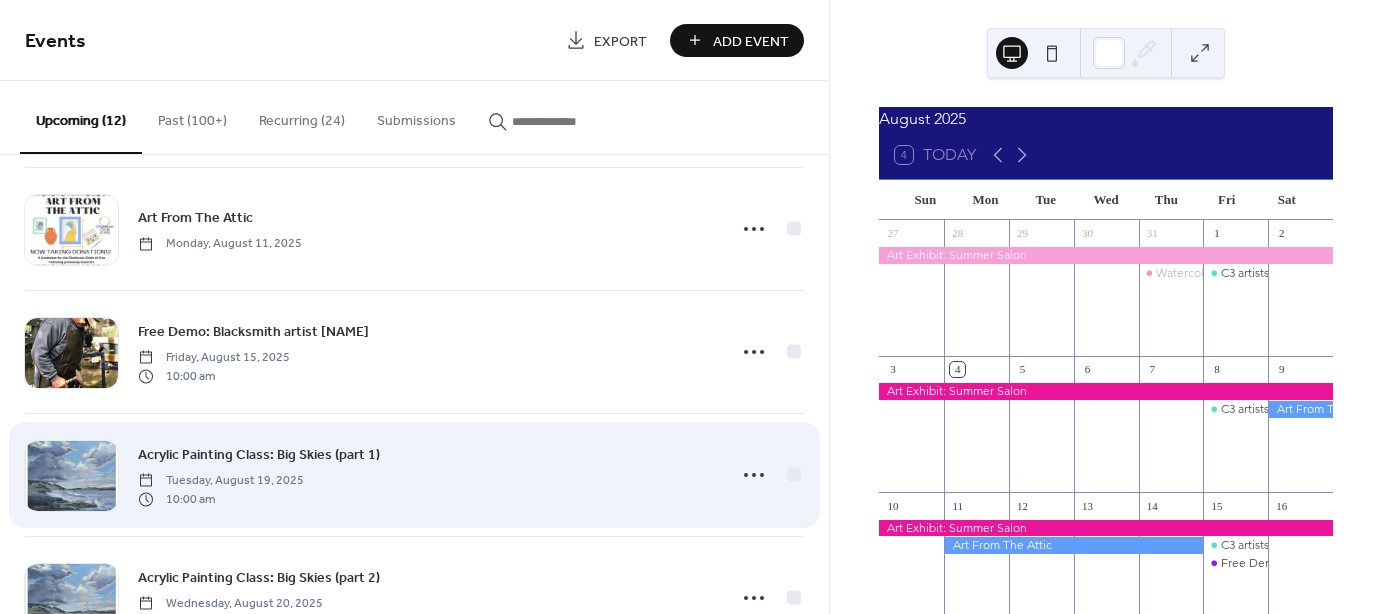 scroll, scrollTop: 664, scrollLeft: 0, axis: vertical 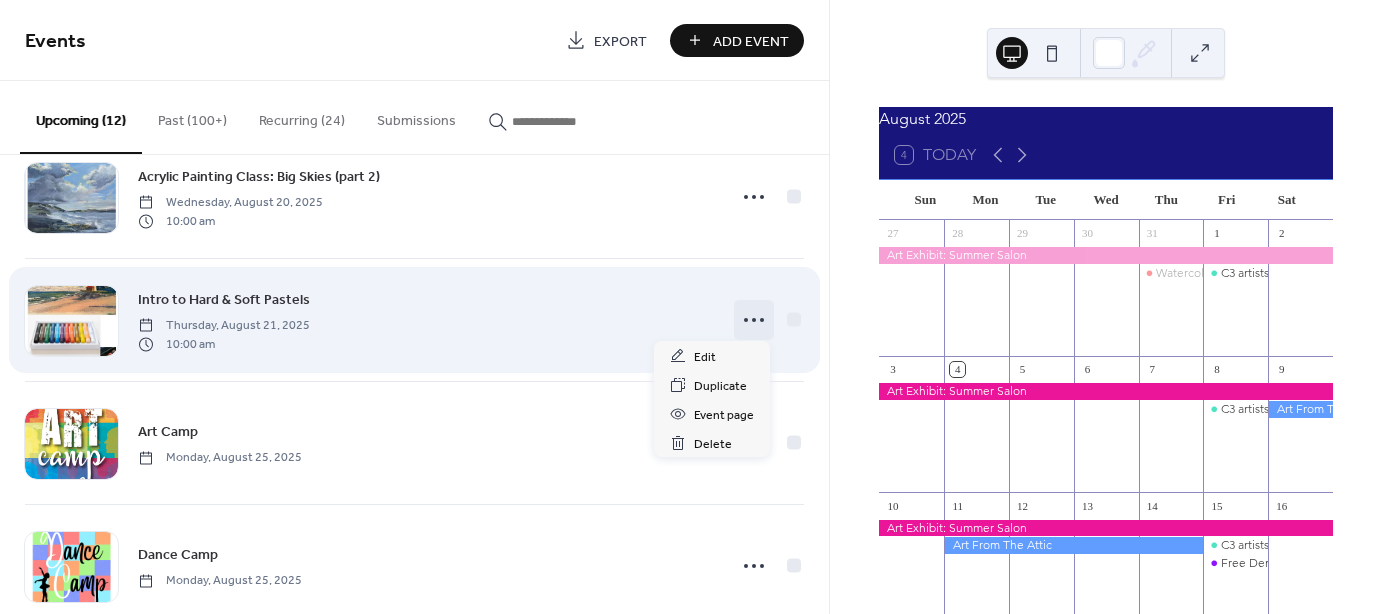 click 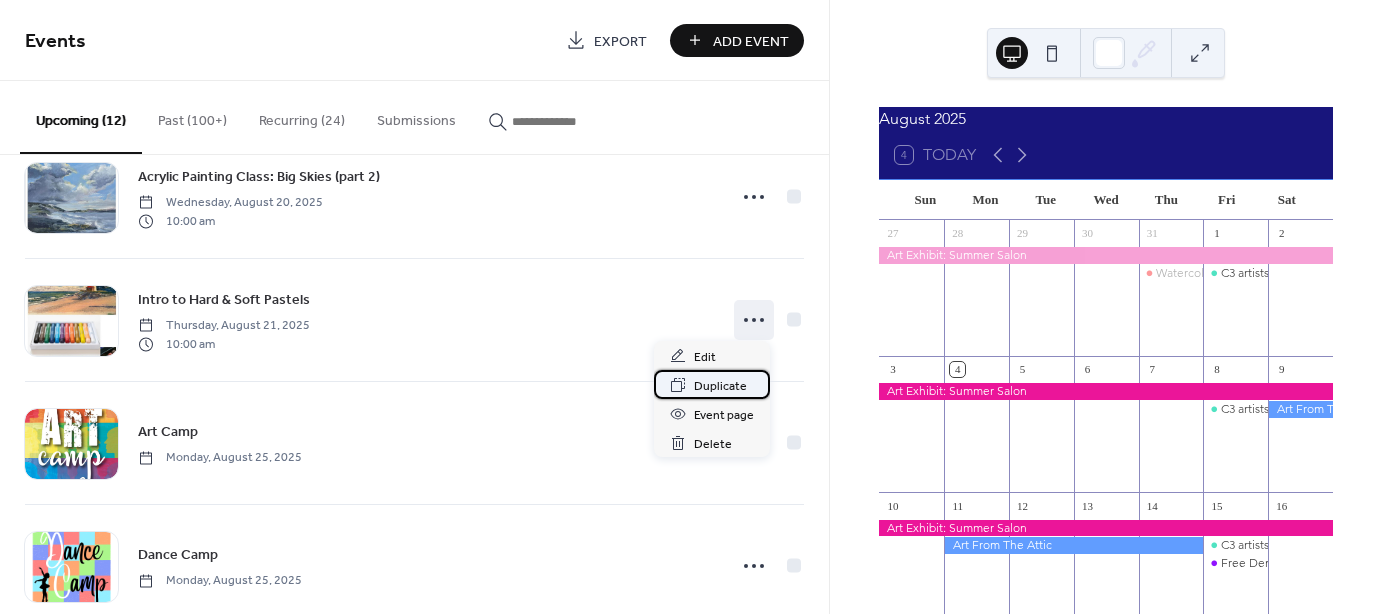 click on "Duplicate" at bounding box center [720, 386] 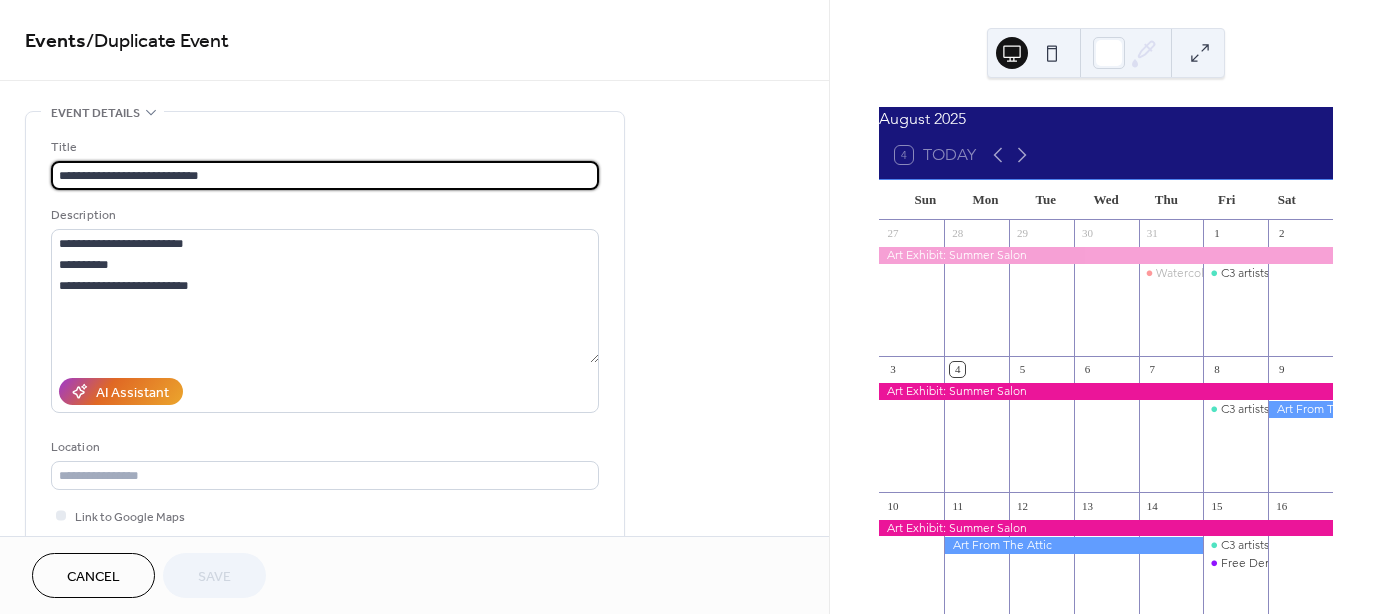 click on "**********" at bounding box center [325, 175] 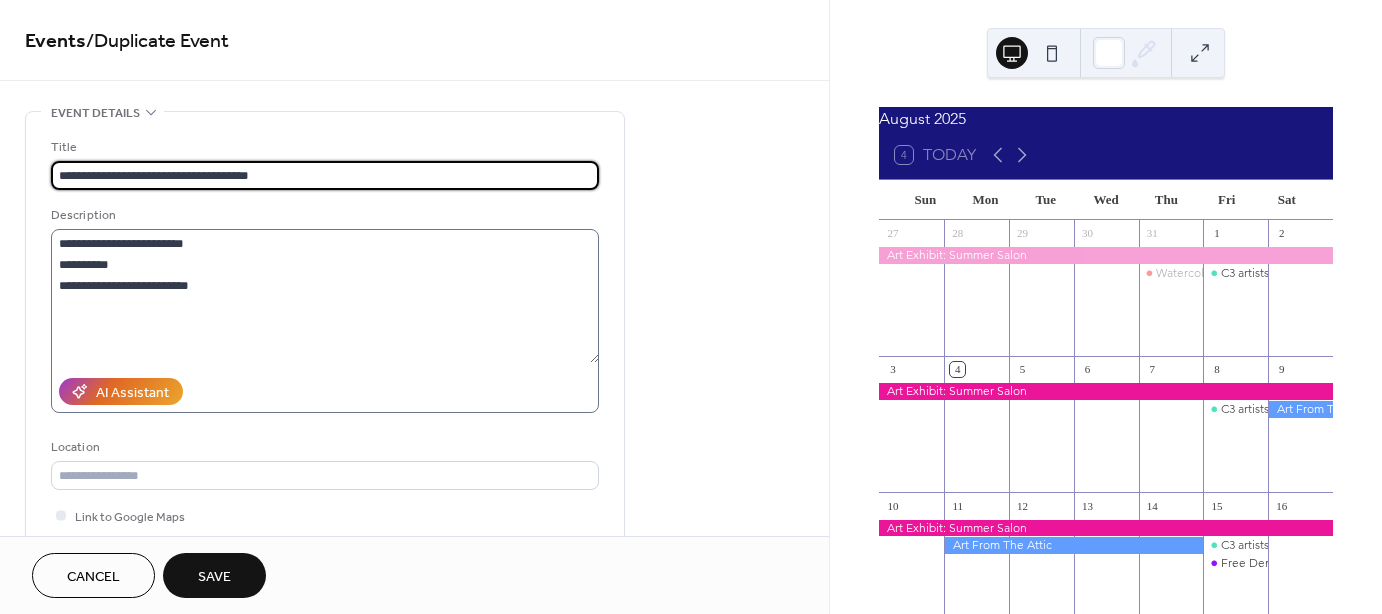 type on "**********" 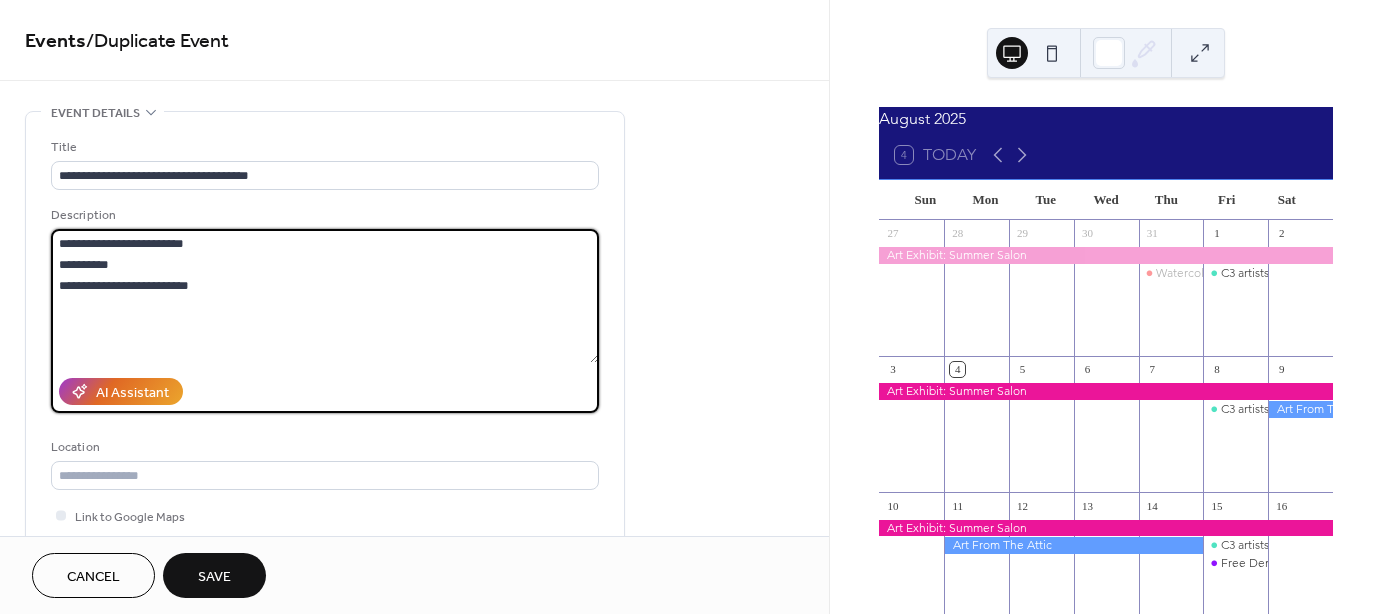 click on "**********" at bounding box center [325, 296] 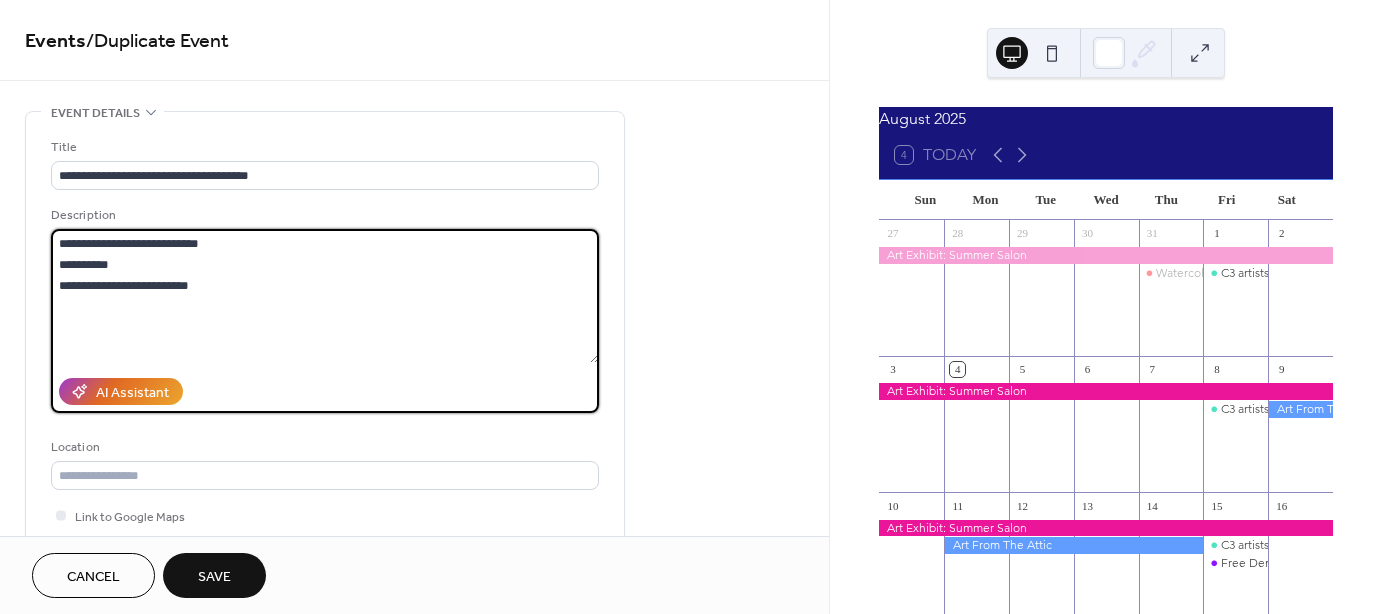 click on "**********" at bounding box center [325, 296] 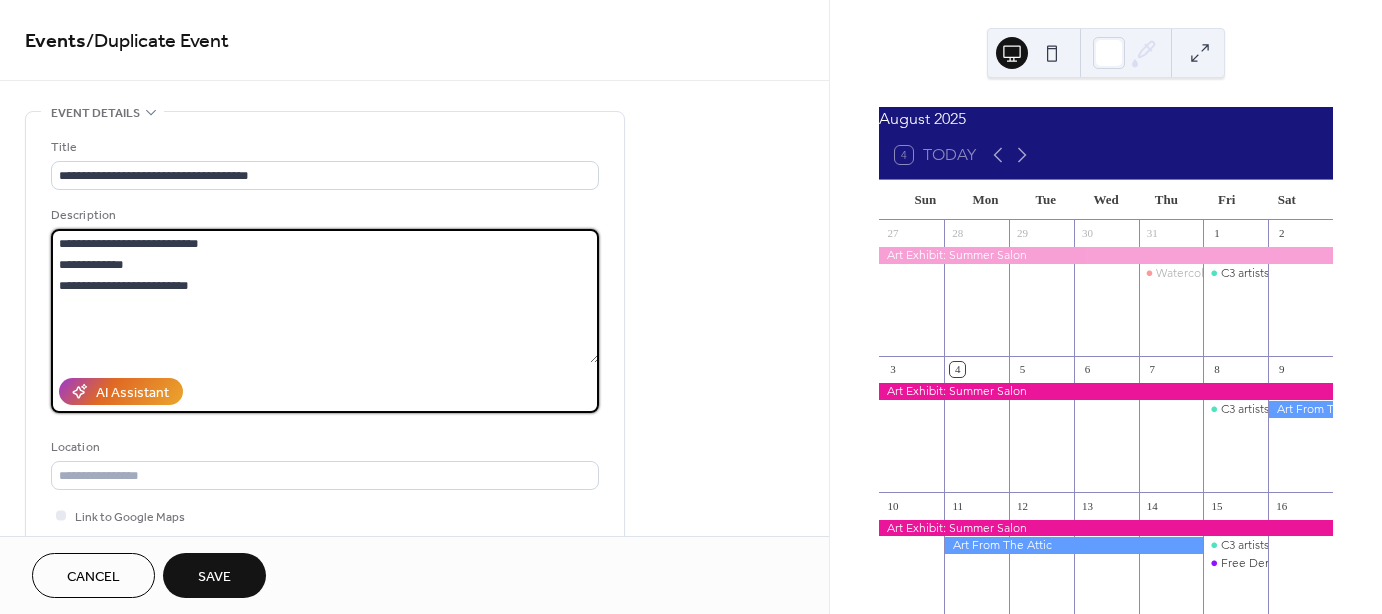 click on "**********" at bounding box center [325, 296] 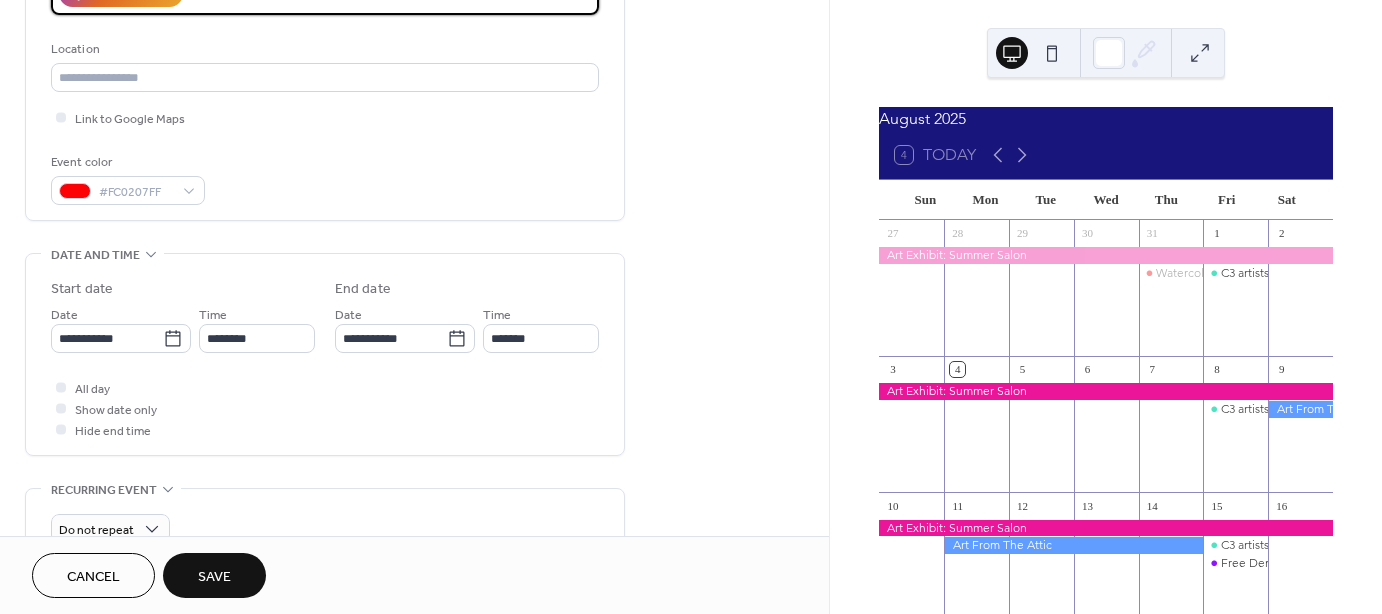 scroll, scrollTop: 399, scrollLeft: 0, axis: vertical 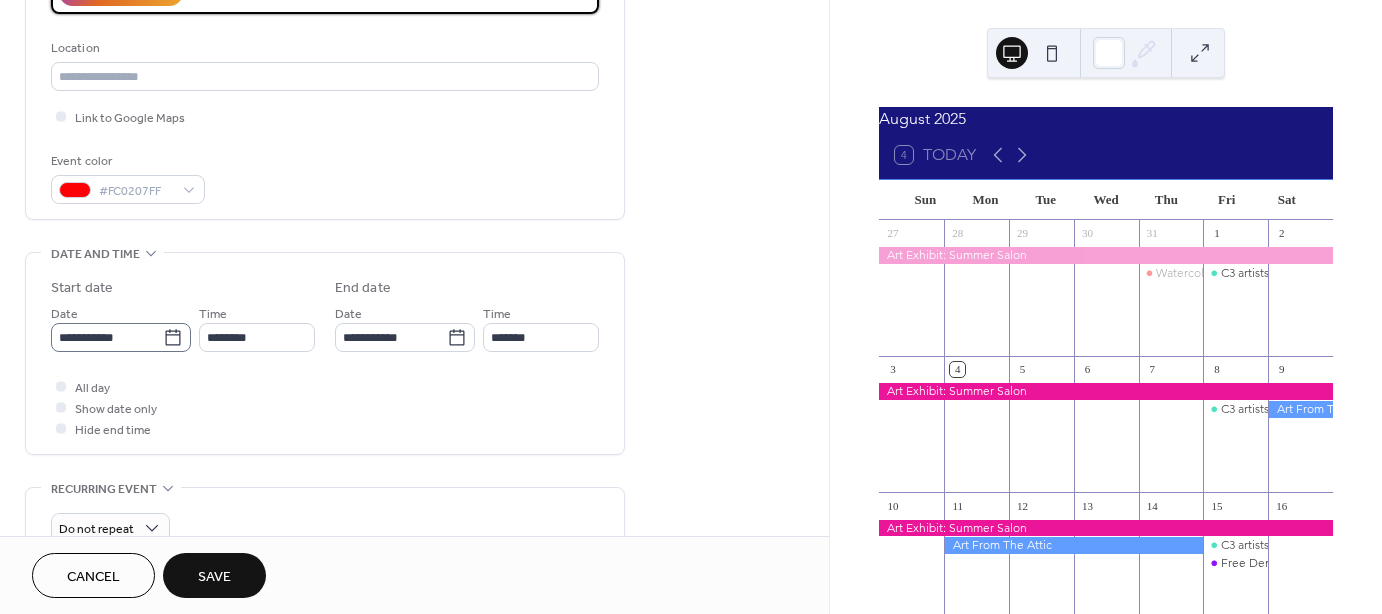 type on "**********" 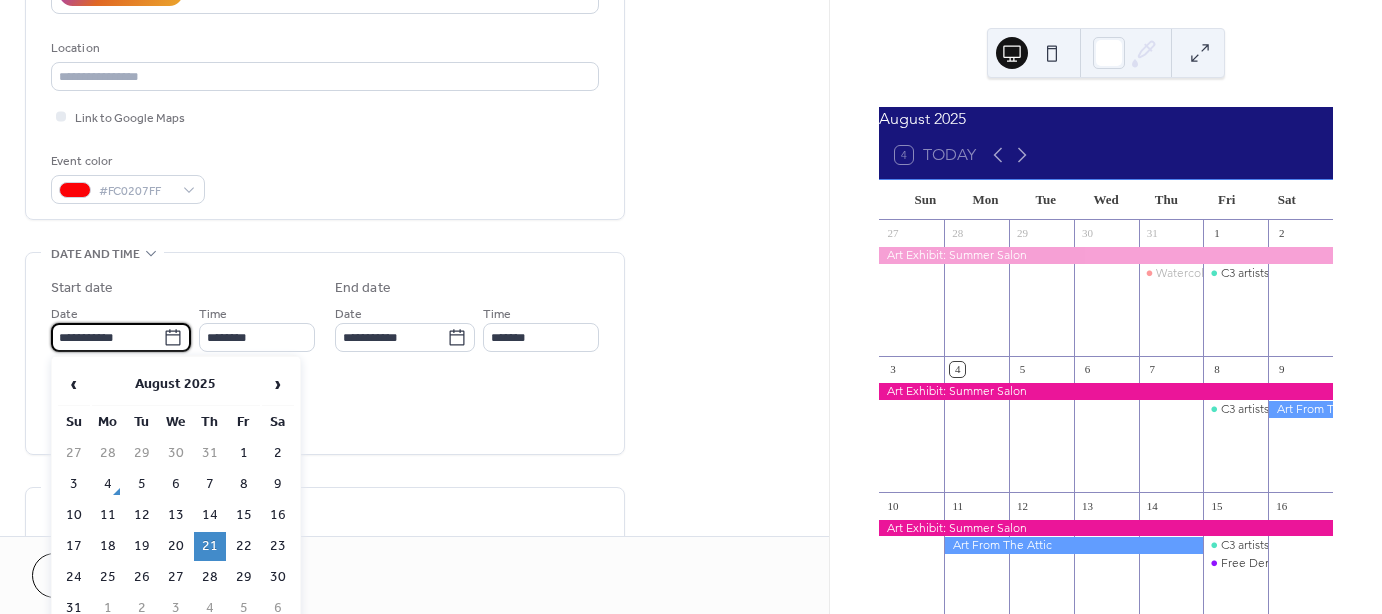 click on "**********" at bounding box center (107, 337) 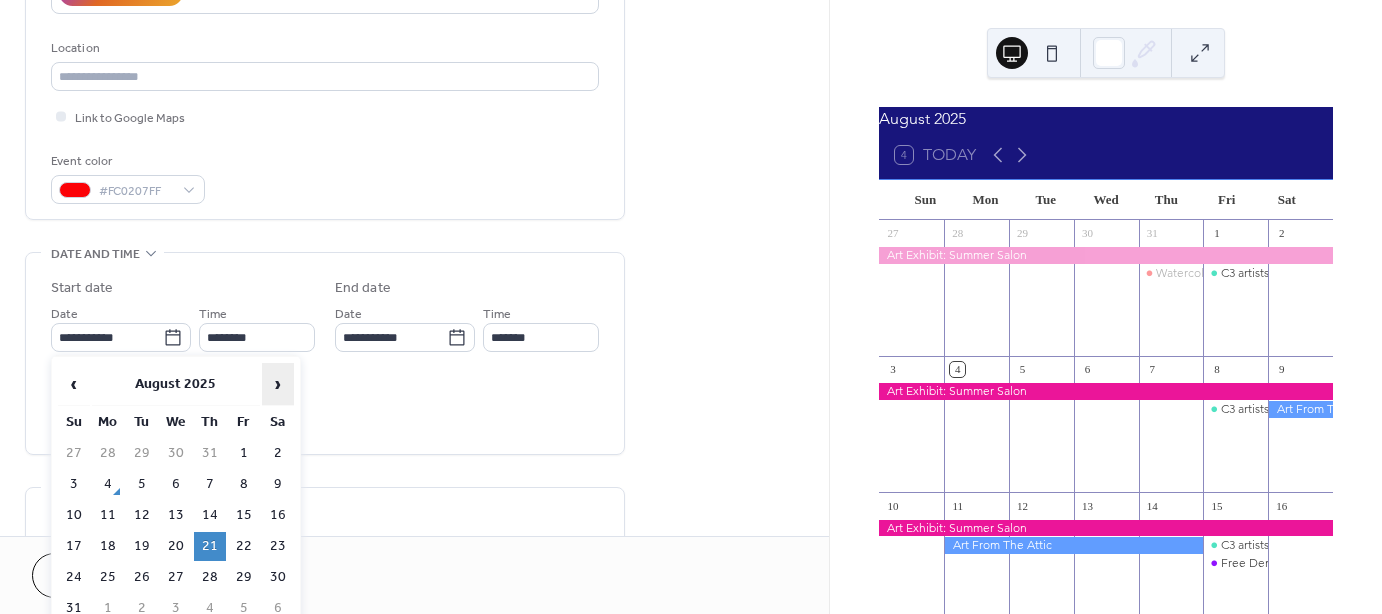 click on "›" at bounding box center [278, 384] 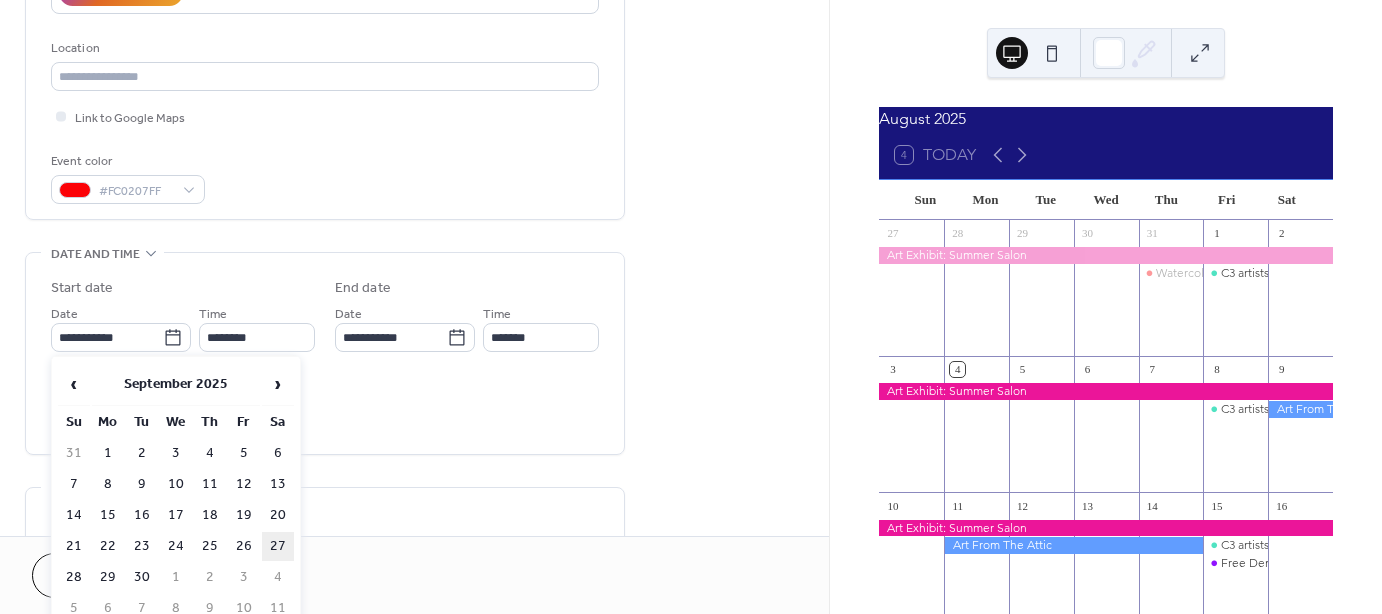 click on "27" at bounding box center [278, 546] 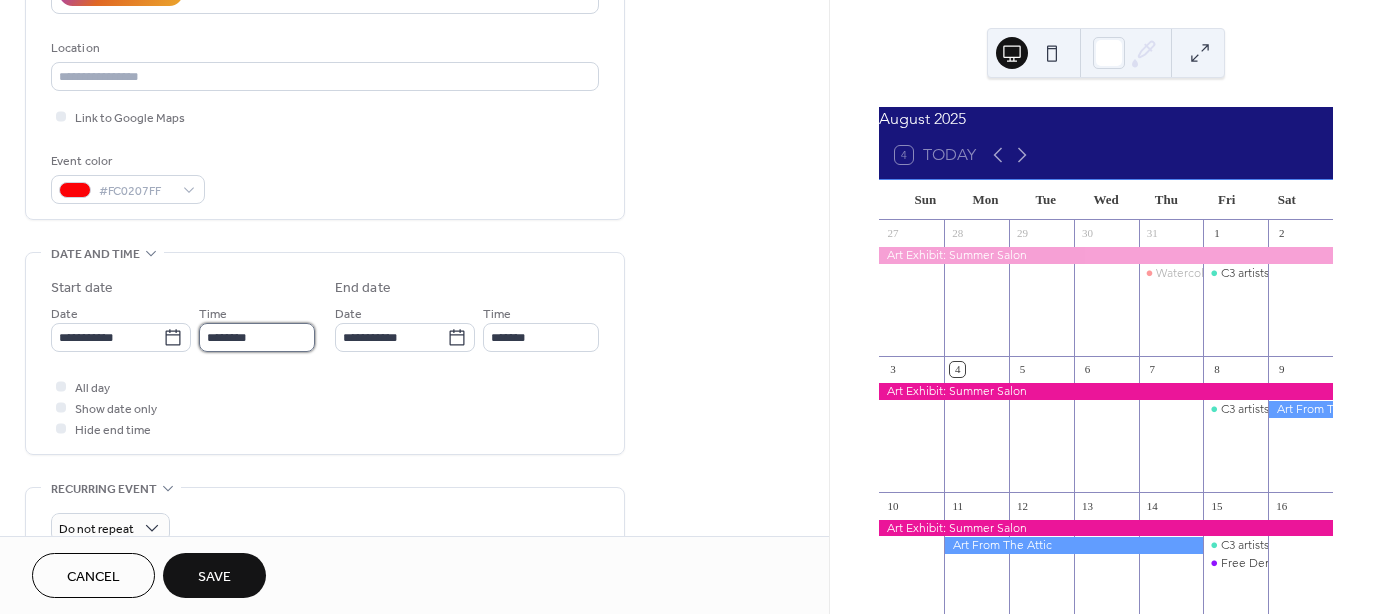 click on "********" at bounding box center (257, 337) 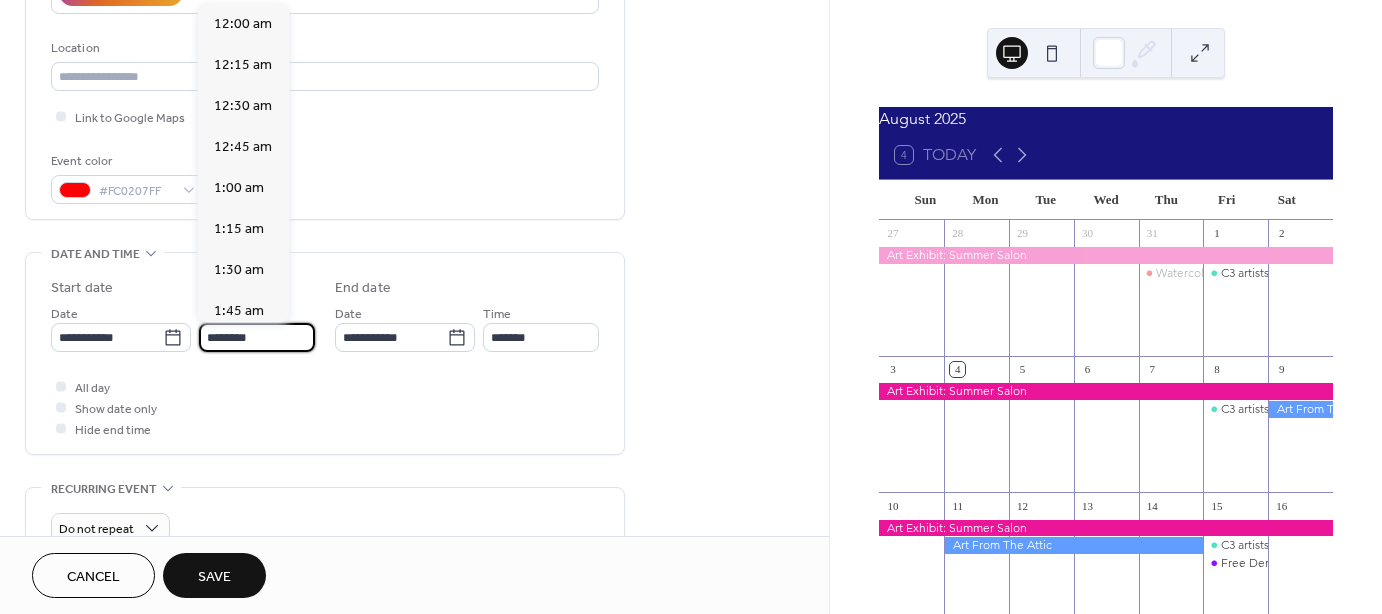 scroll, scrollTop: 1640, scrollLeft: 0, axis: vertical 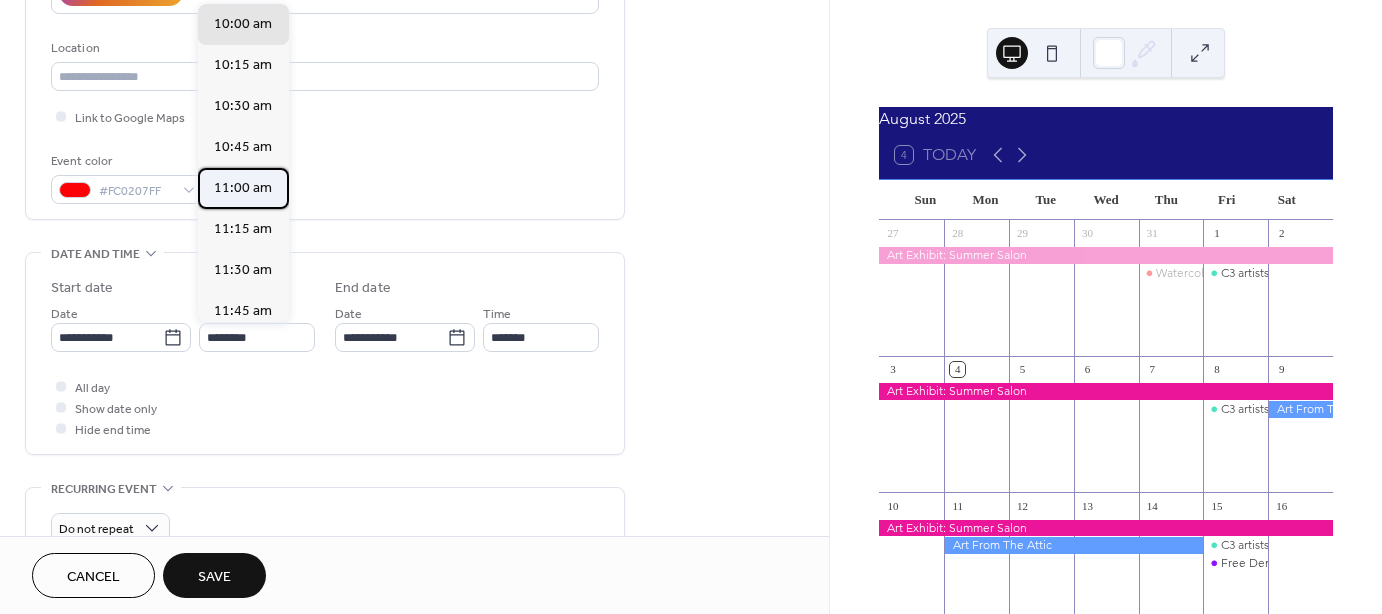 click on "11:00 am" at bounding box center [243, 188] 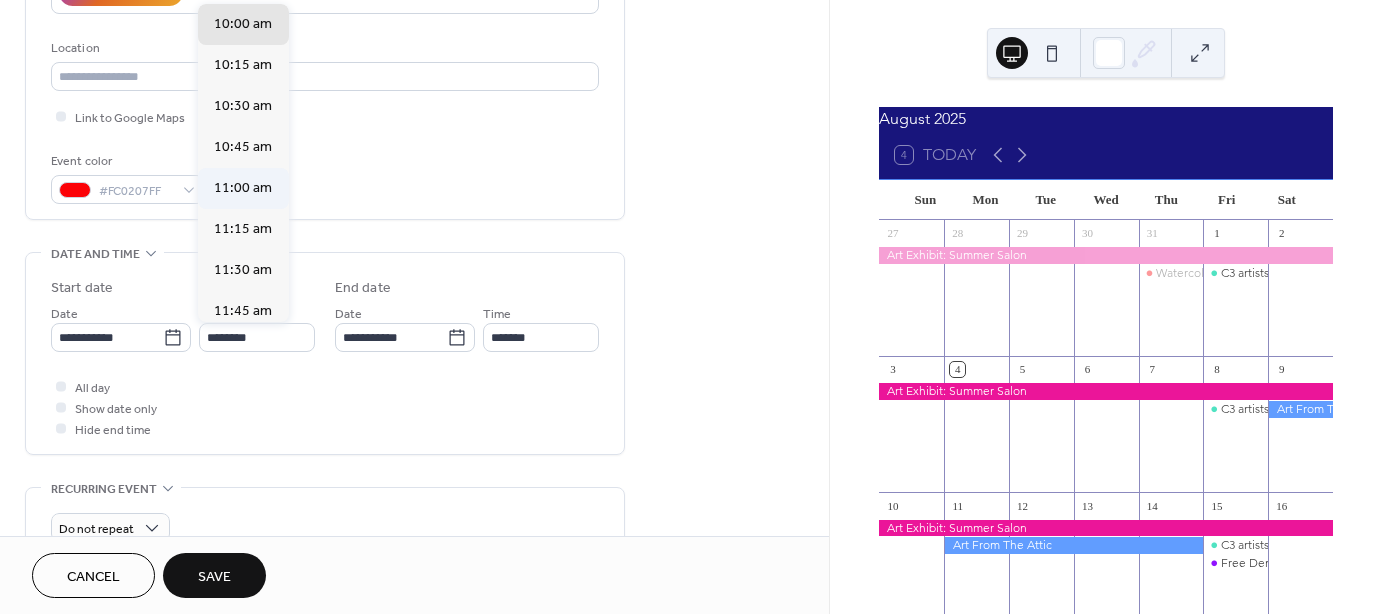type on "********" 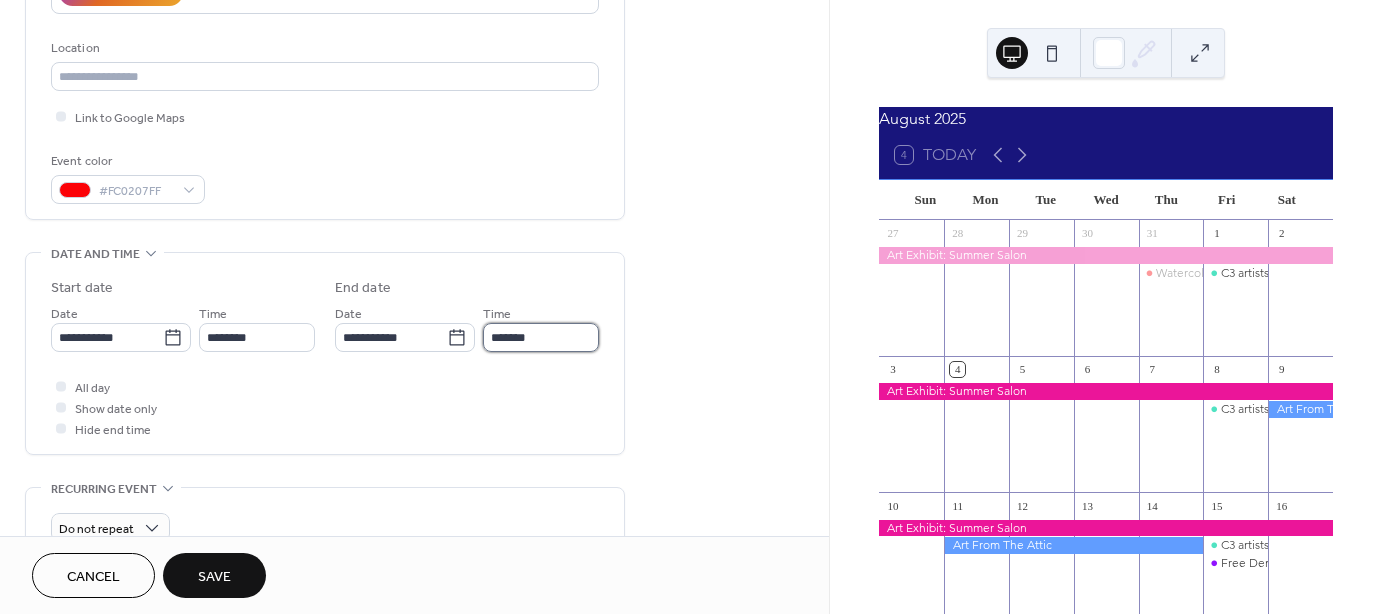 click on "*******" at bounding box center (541, 337) 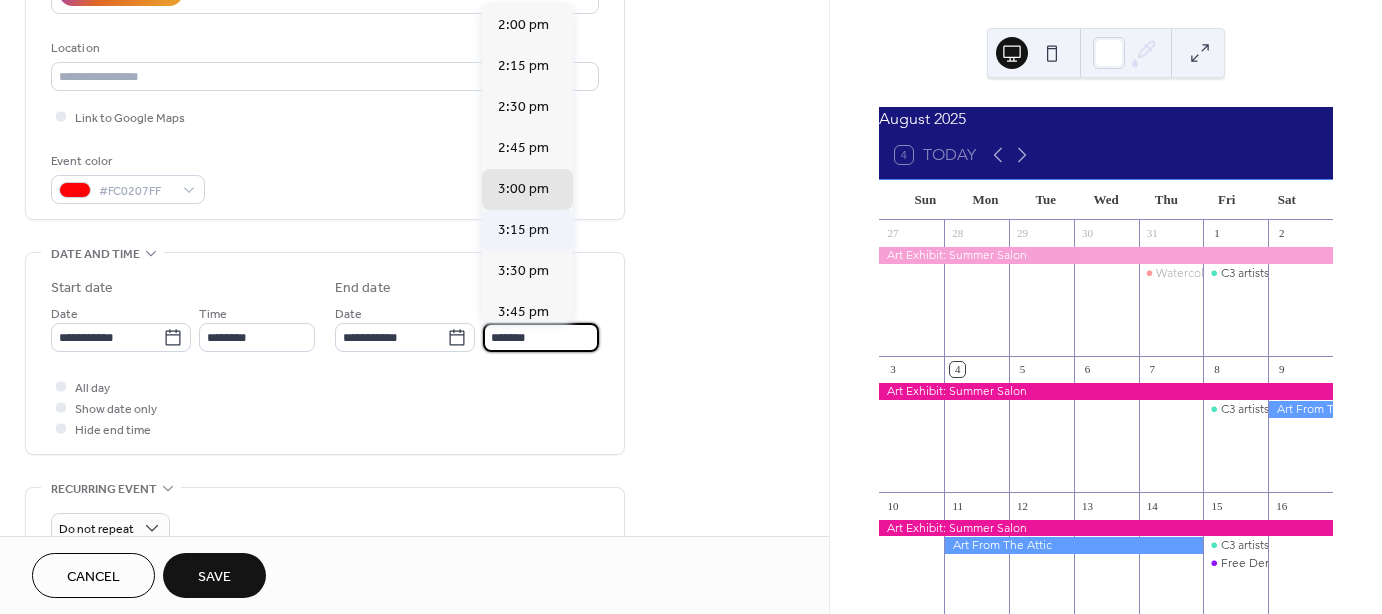 scroll, scrollTop: 451, scrollLeft: 0, axis: vertical 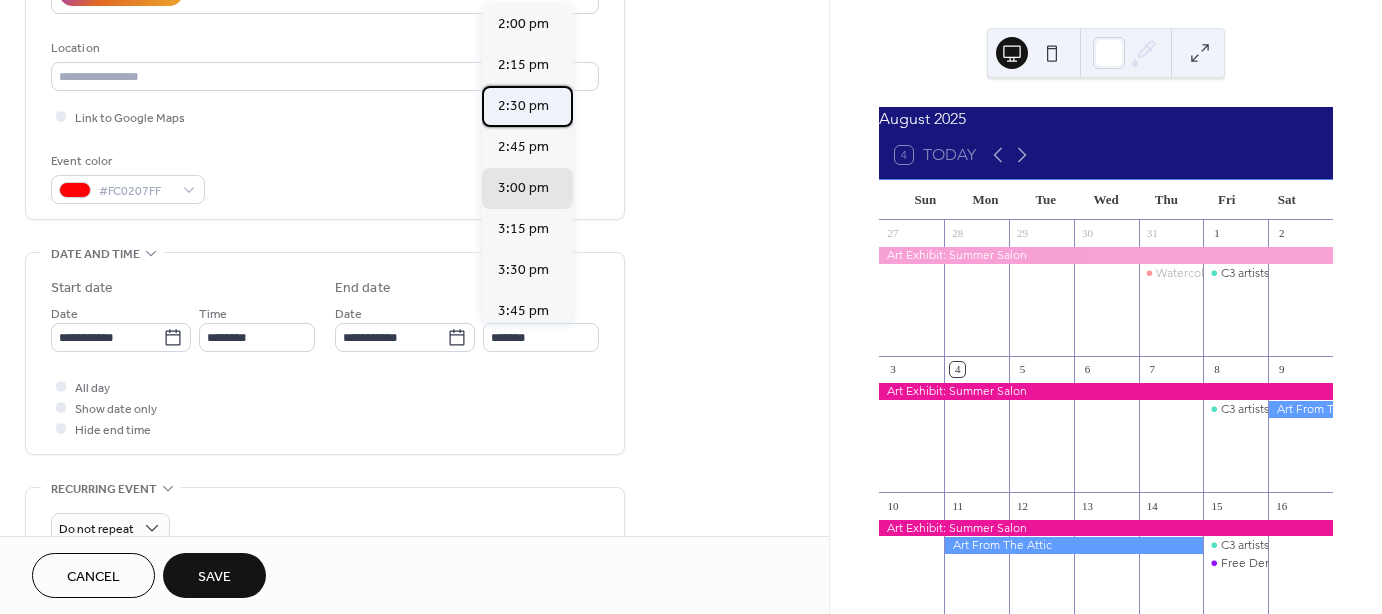 click on "2:30 pm" at bounding box center (523, 106) 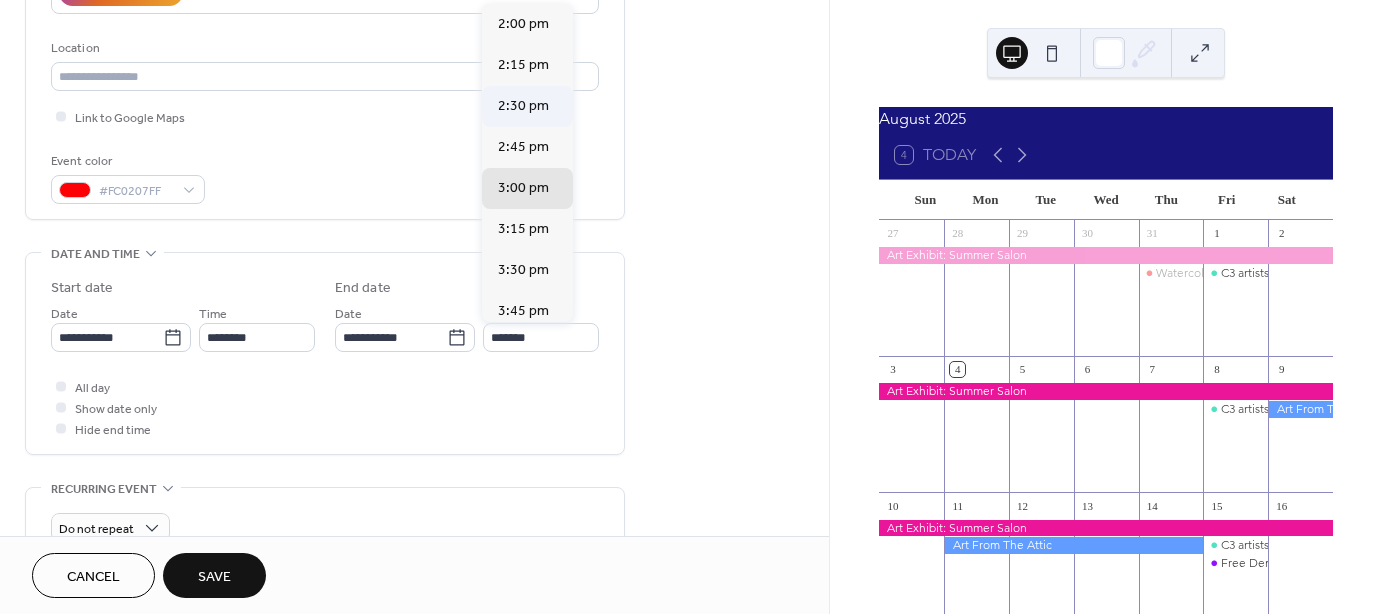 type on "*******" 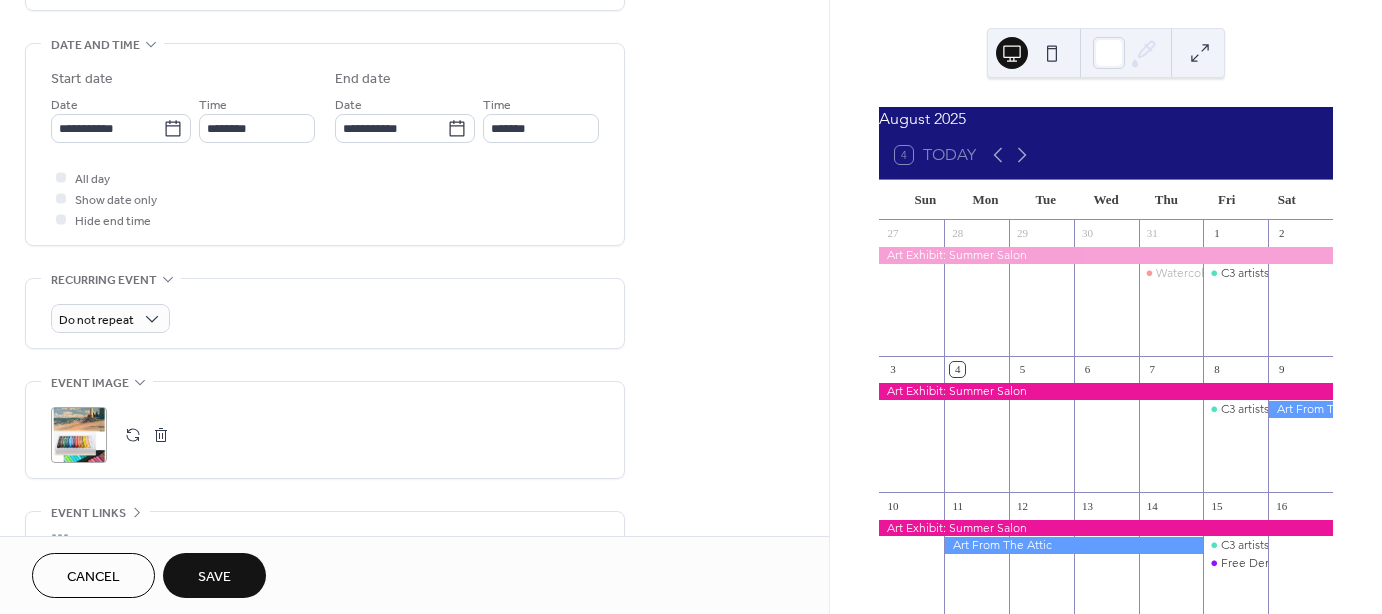 scroll, scrollTop: 612, scrollLeft: 0, axis: vertical 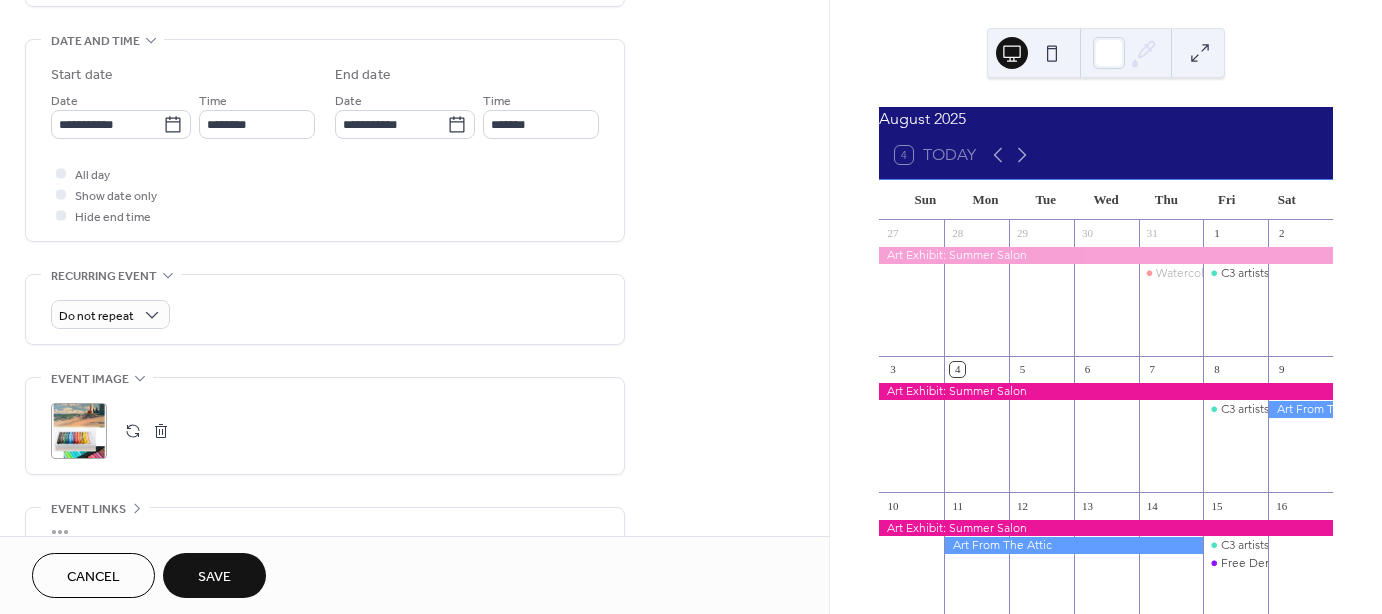 click on ";" at bounding box center [79, 431] 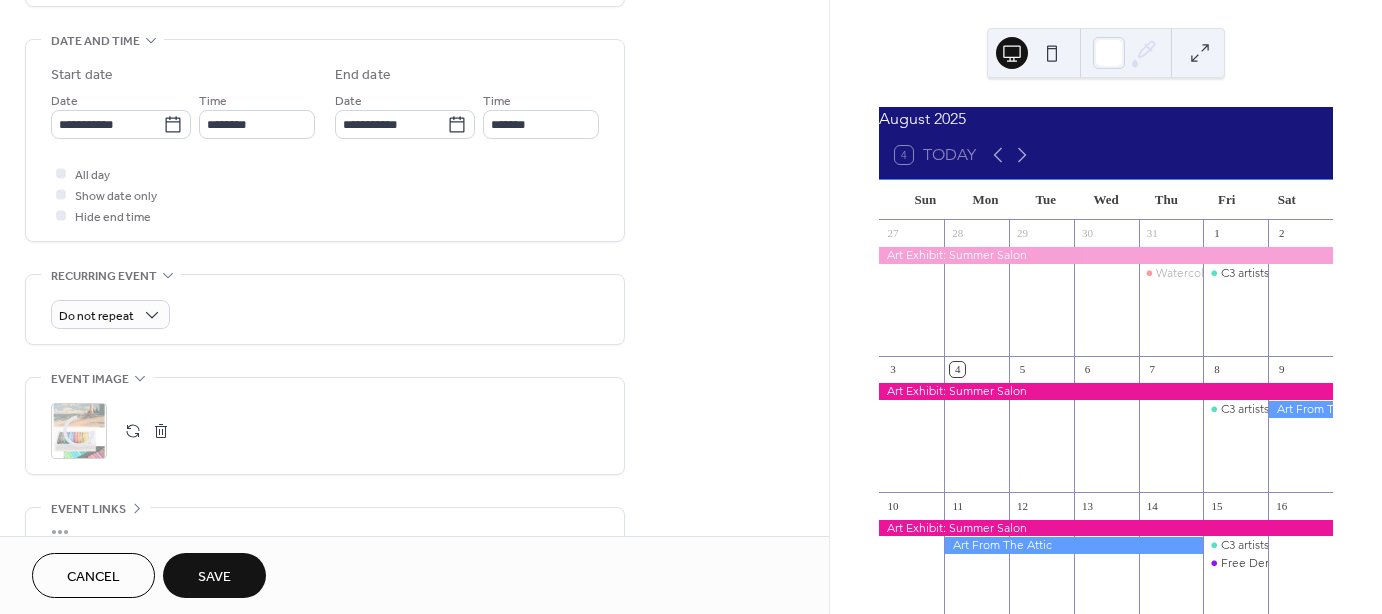 scroll, scrollTop: 790, scrollLeft: 0, axis: vertical 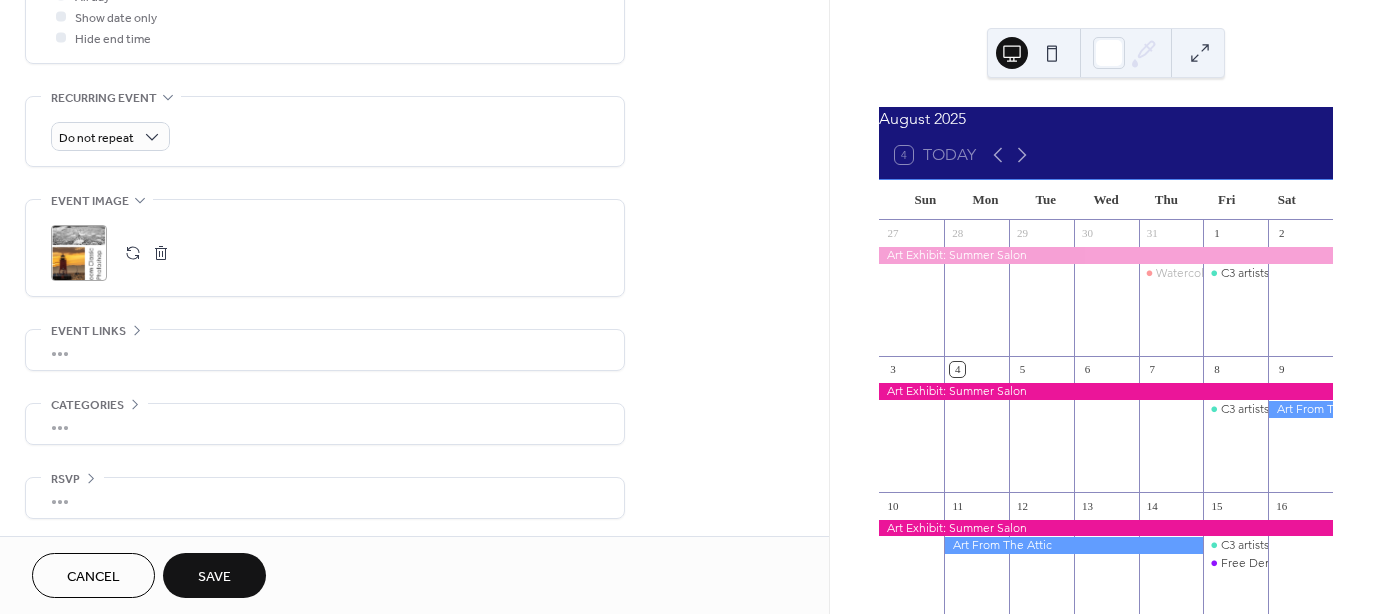 click on "•••" at bounding box center [325, 350] 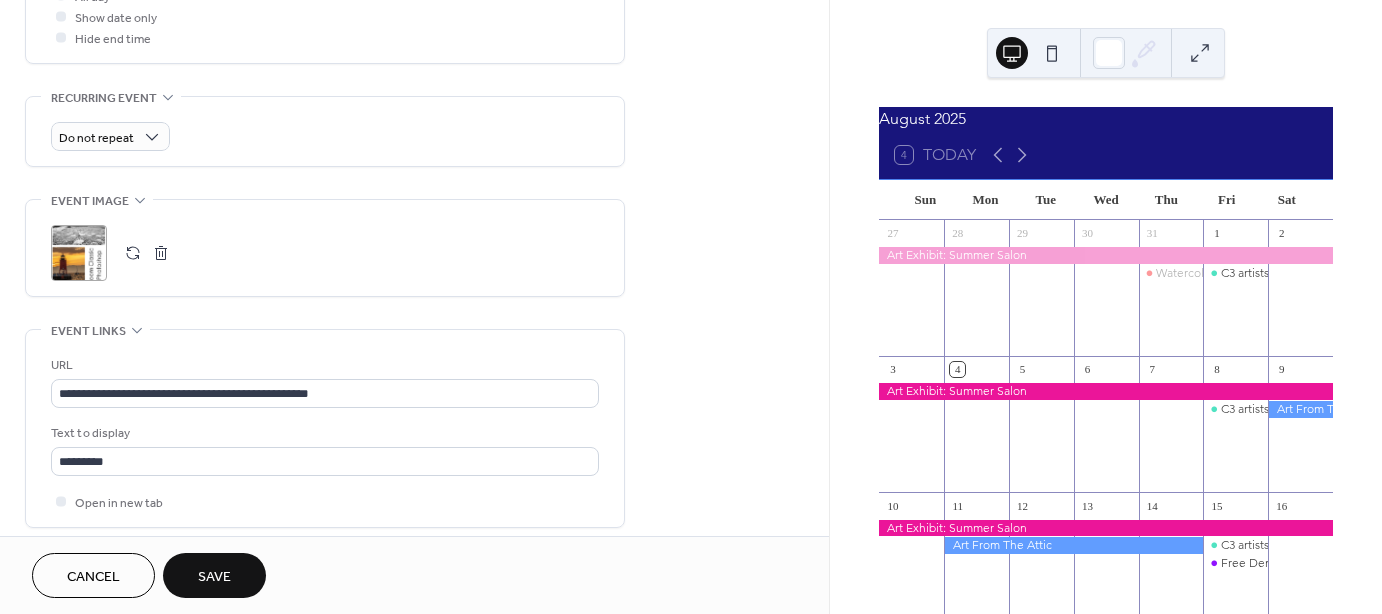 click on "Save" at bounding box center (214, 577) 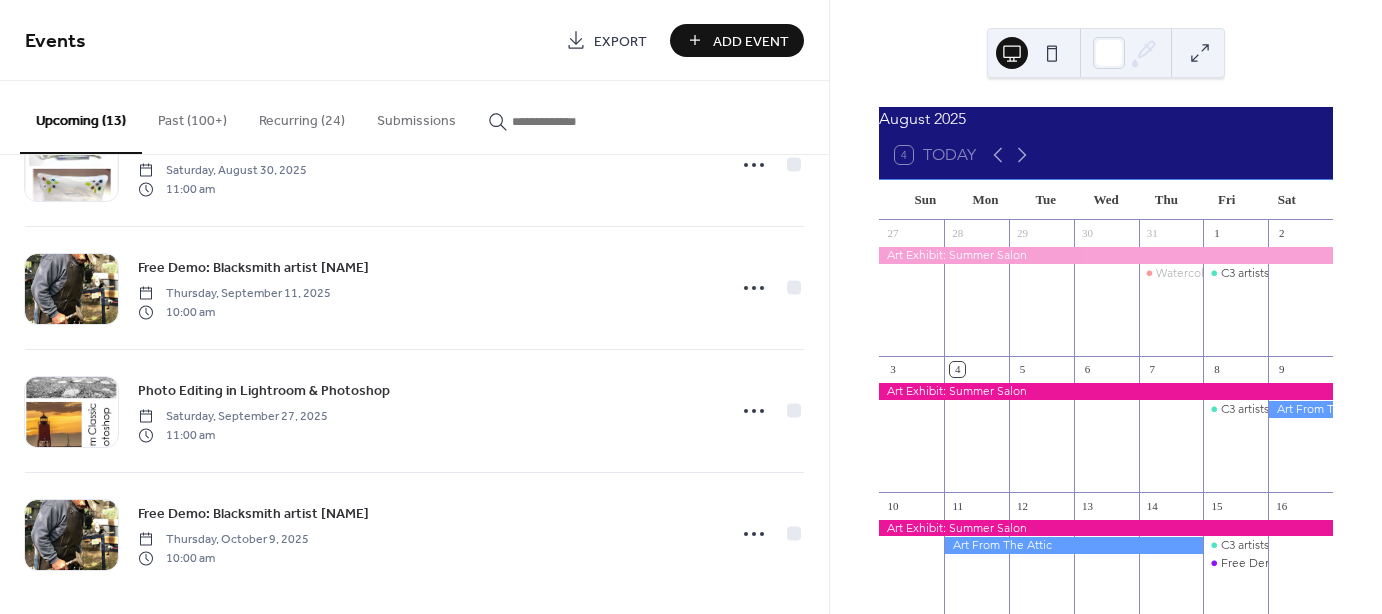 scroll, scrollTop: 1195, scrollLeft: 0, axis: vertical 